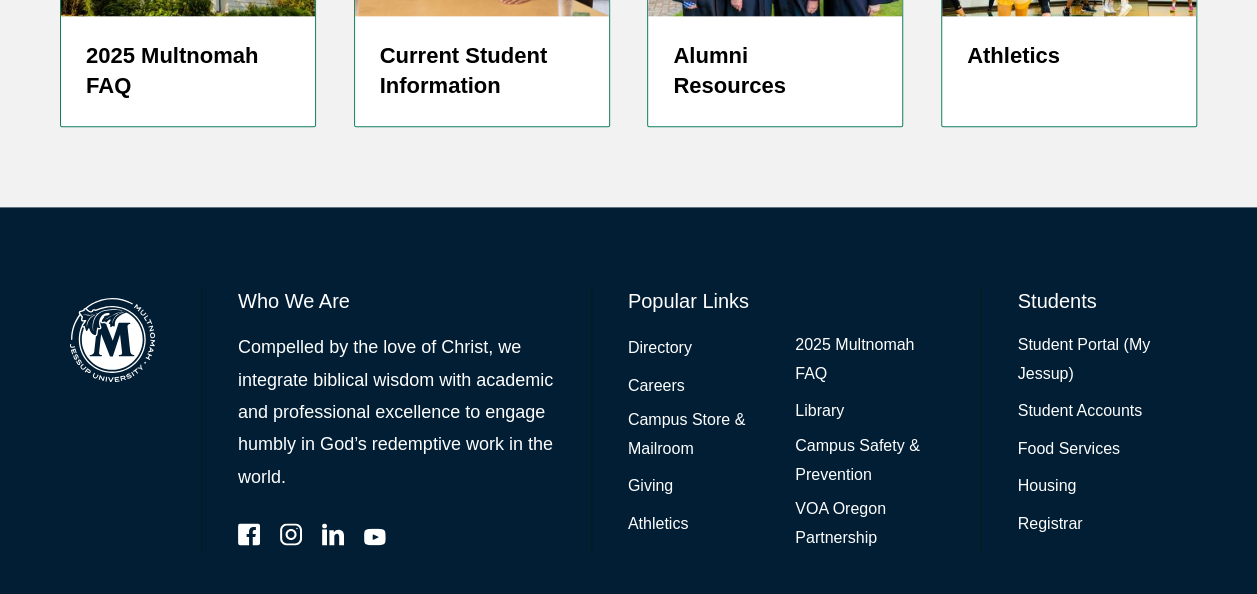 scroll, scrollTop: 5103, scrollLeft: 0, axis: vertical 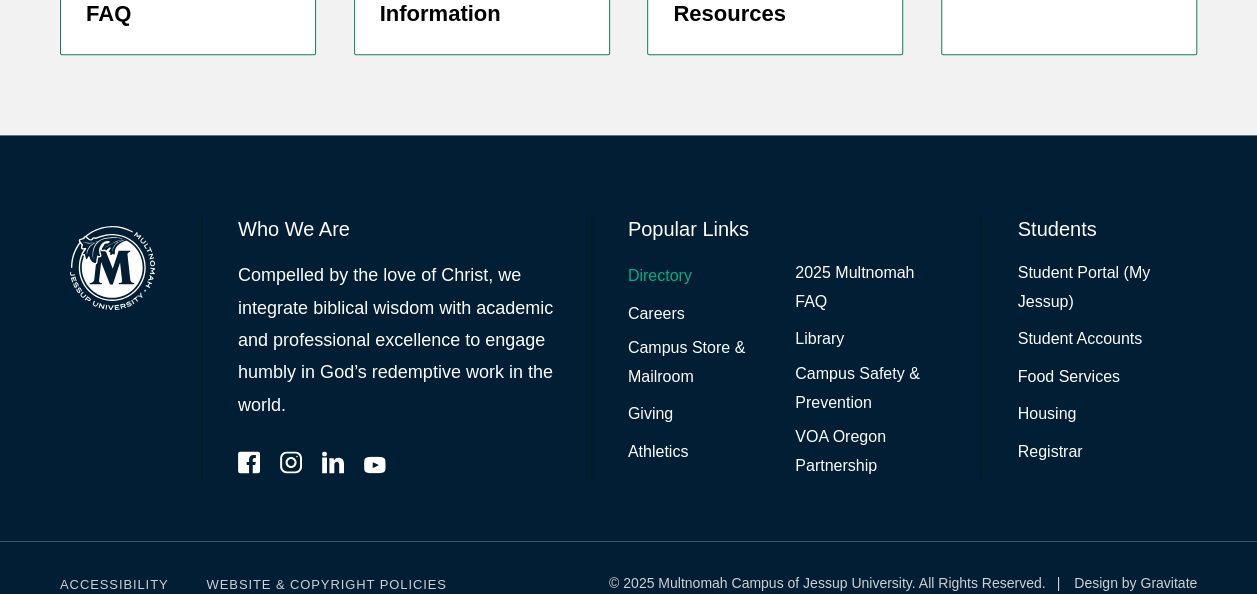 click on "Directory" at bounding box center (660, 276) 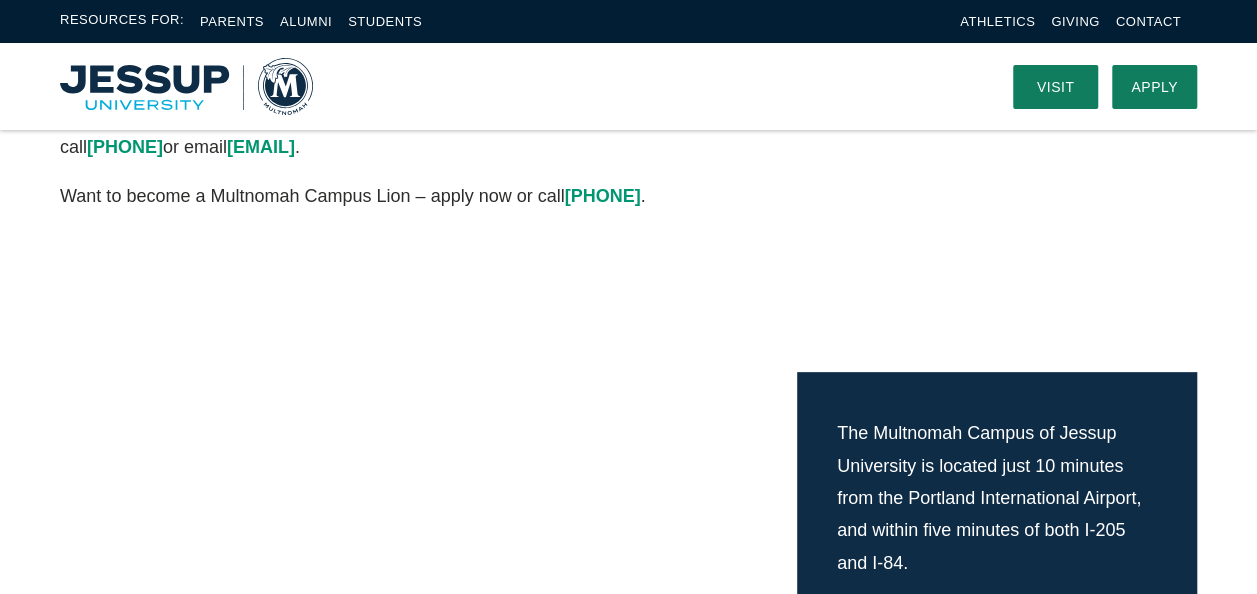 scroll, scrollTop: 0, scrollLeft: 0, axis: both 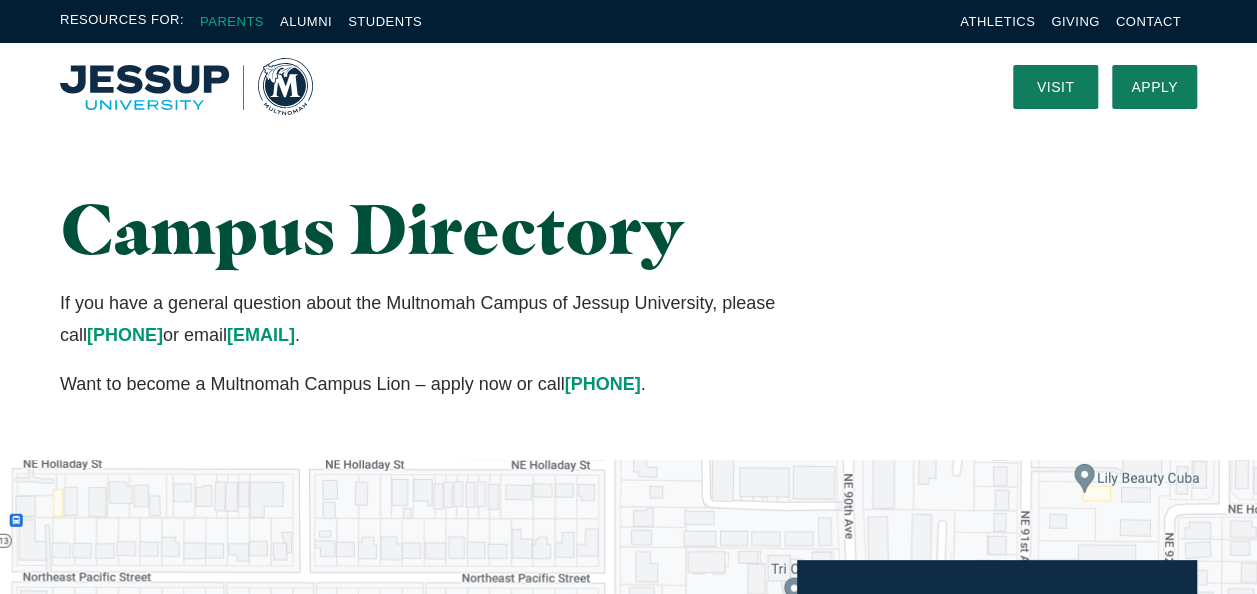 click on "Parents" at bounding box center [232, 21] 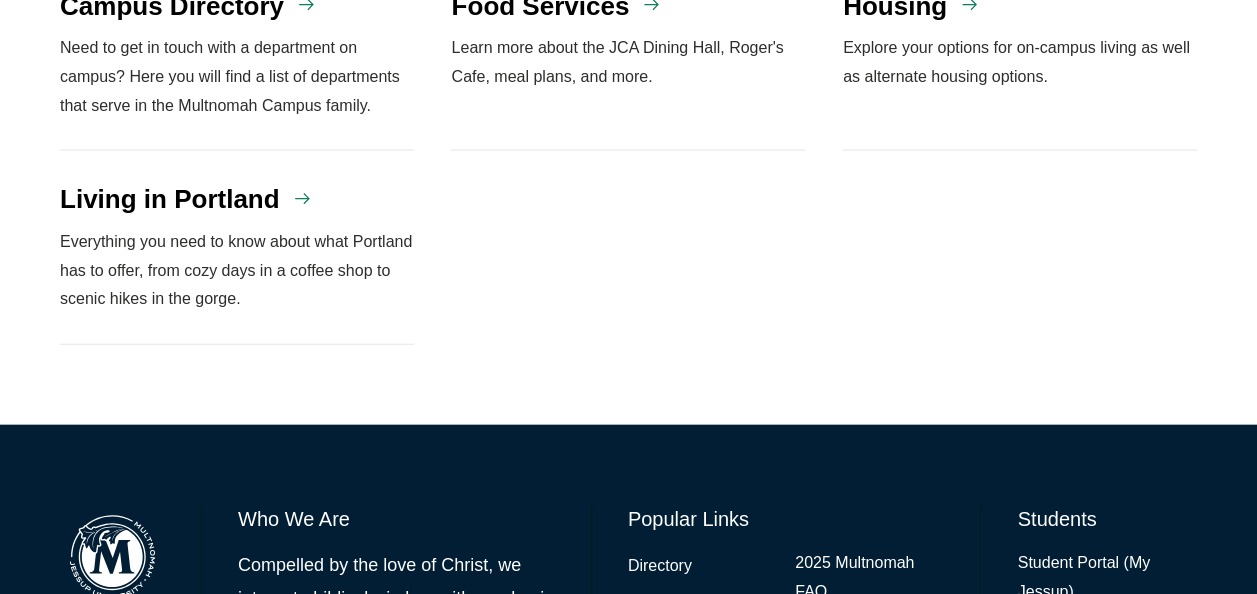 scroll, scrollTop: 2410, scrollLeft: 0, axis: vertical 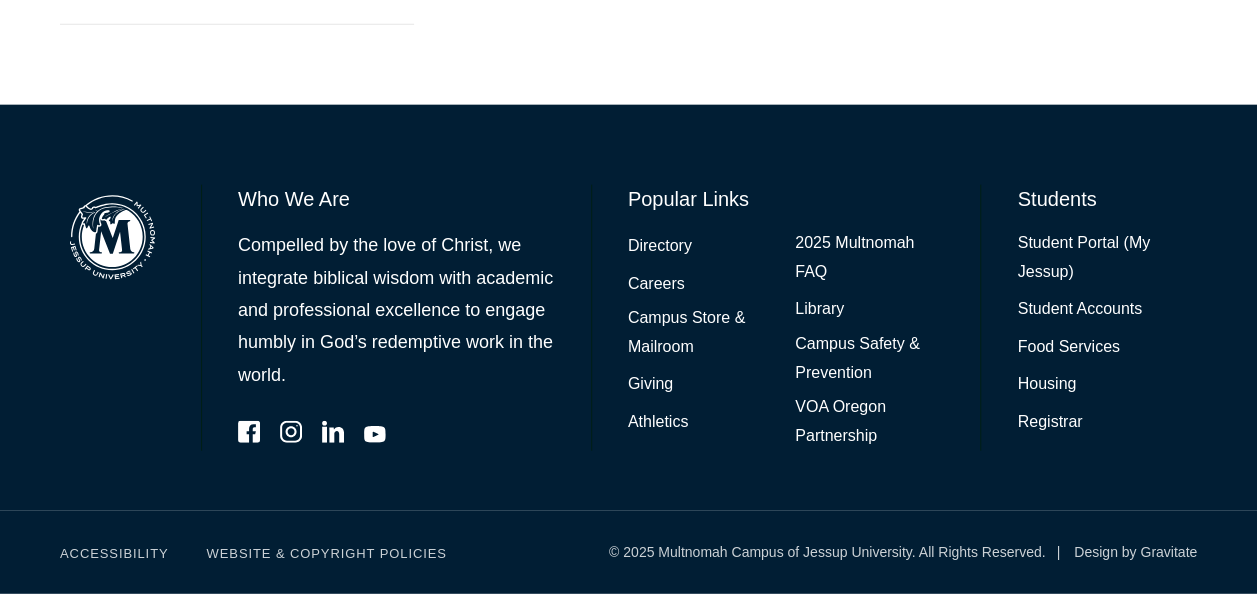 click on "Who We Are" at bounding box center [396, 199] 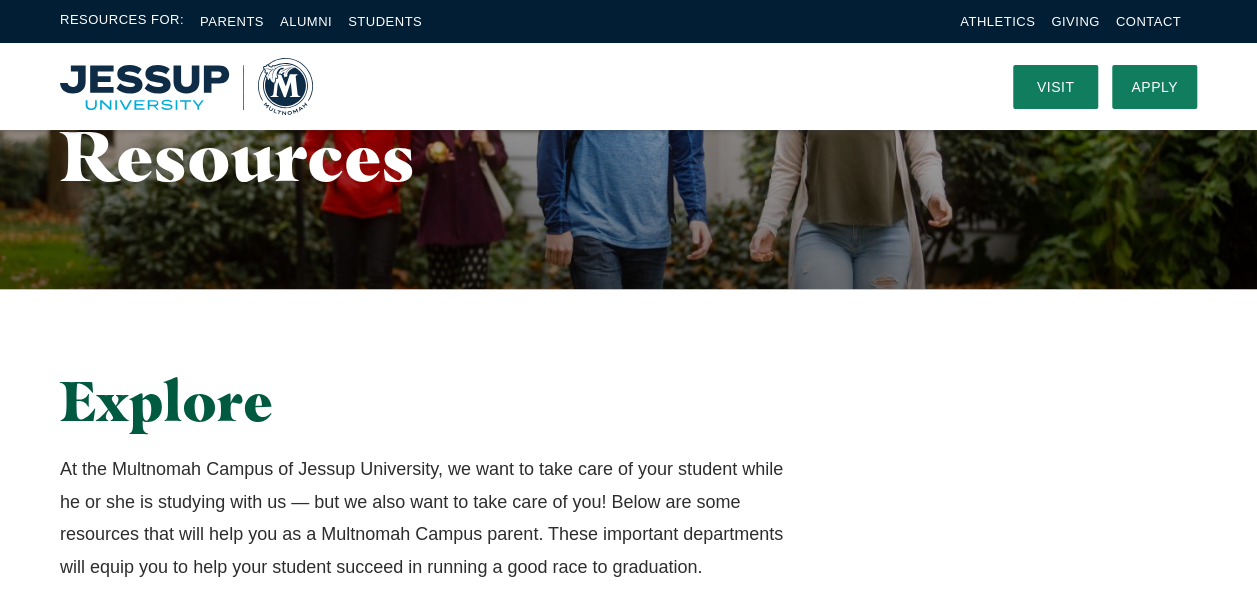 scroll, scrollTop: 0, scrollLeft: 0, axis: both 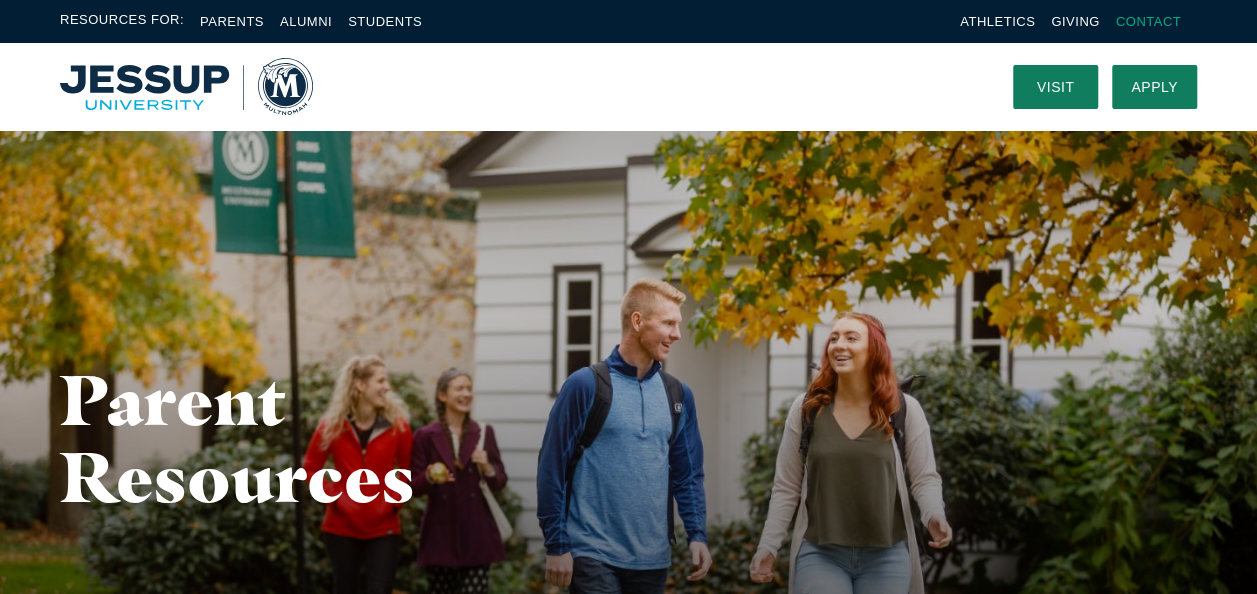 click on "Contact" at bounding box center [1148, 21] 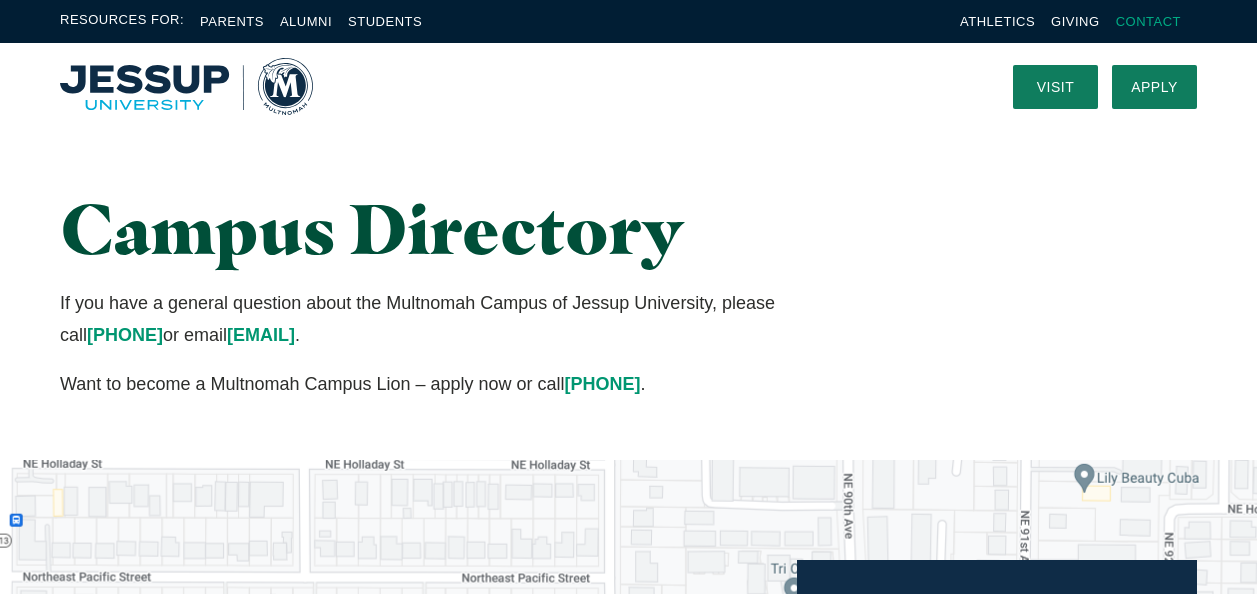 scroll, scrollTop: 0, scrollLeft: 0, axis: both 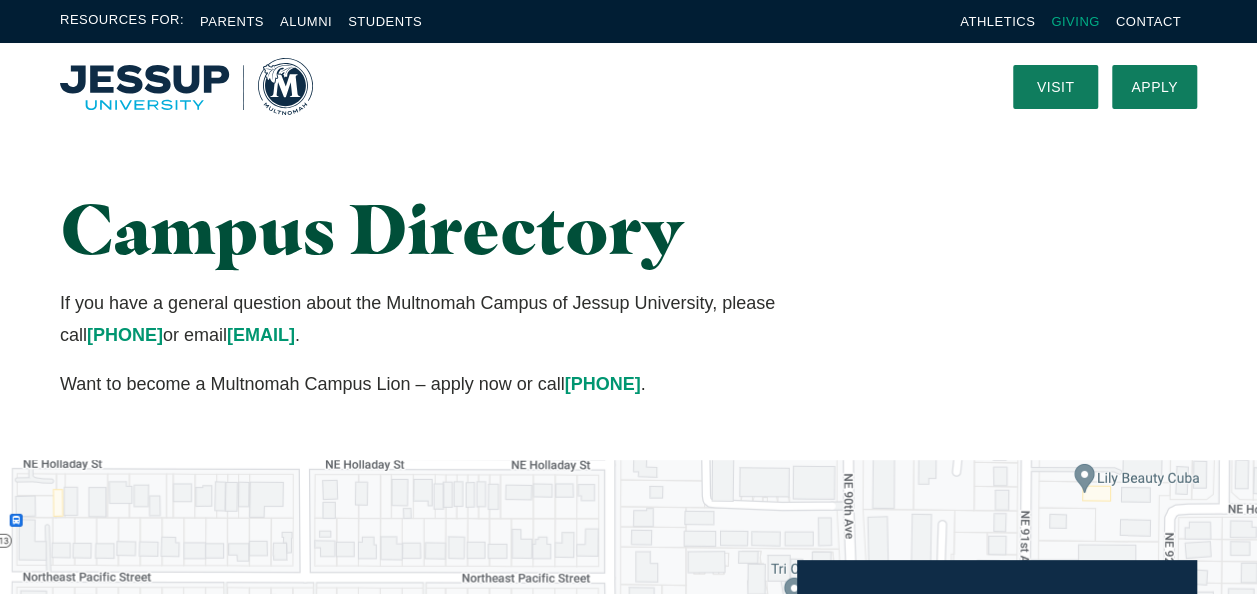 click on "Giving" at bounding box center (1075, 21) 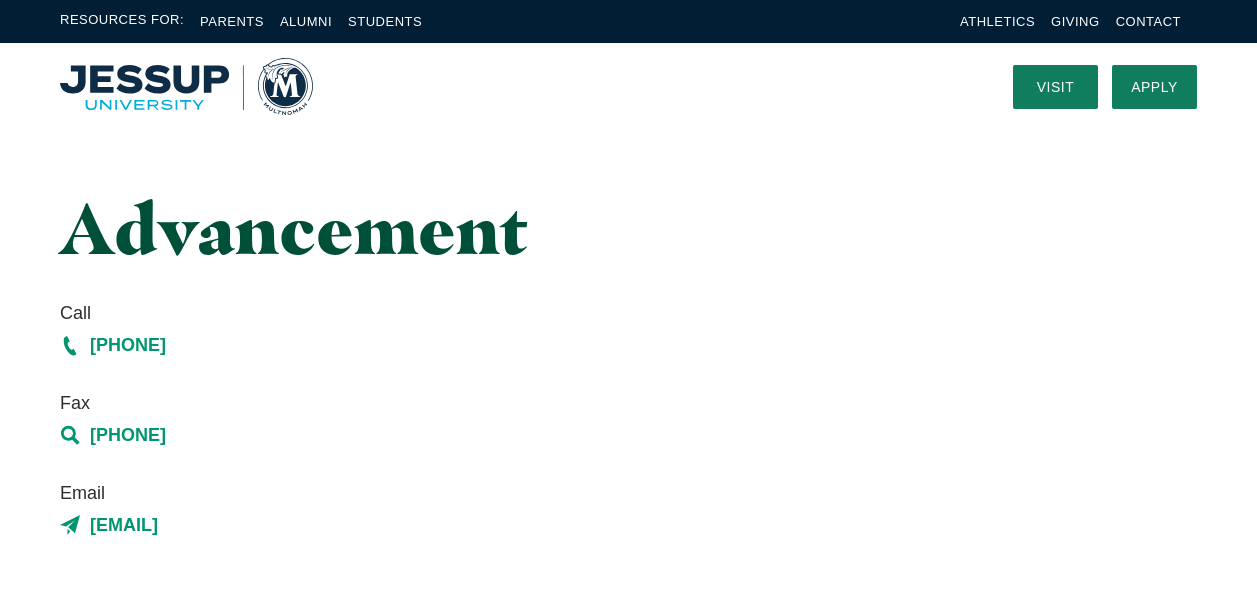 scroll, scrollTop: 0, scrollLeft: 0, axis: both 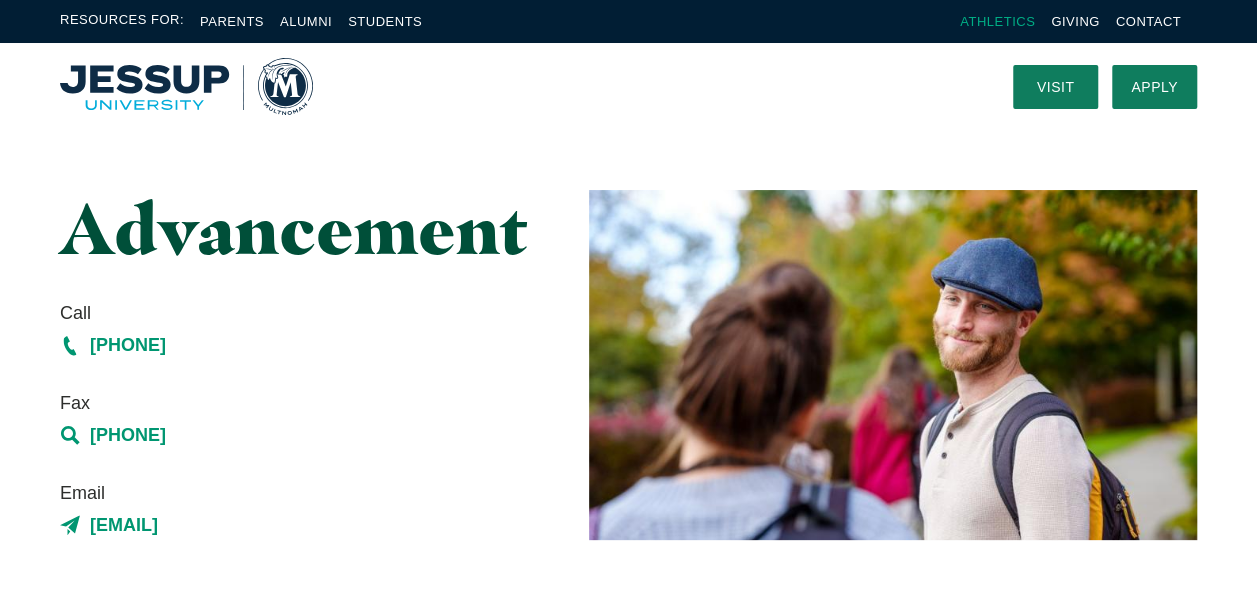 click on "Athletics" at bounding box center [997, 21] 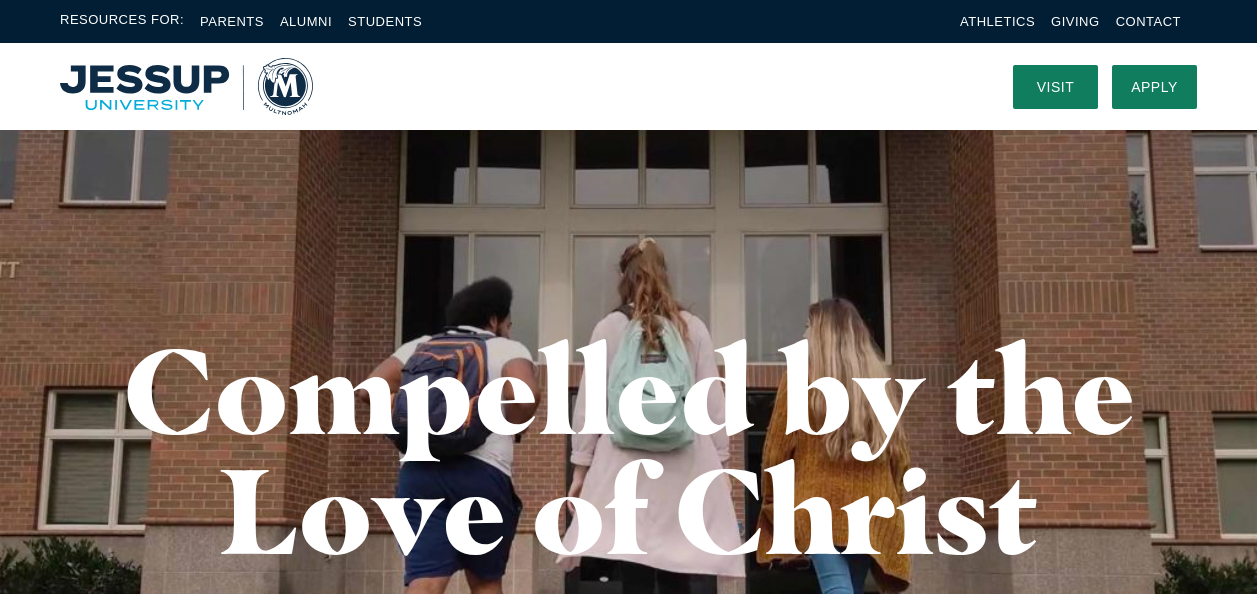 scroll, scrollTop: 0, scrollLeft: 0, axis: both 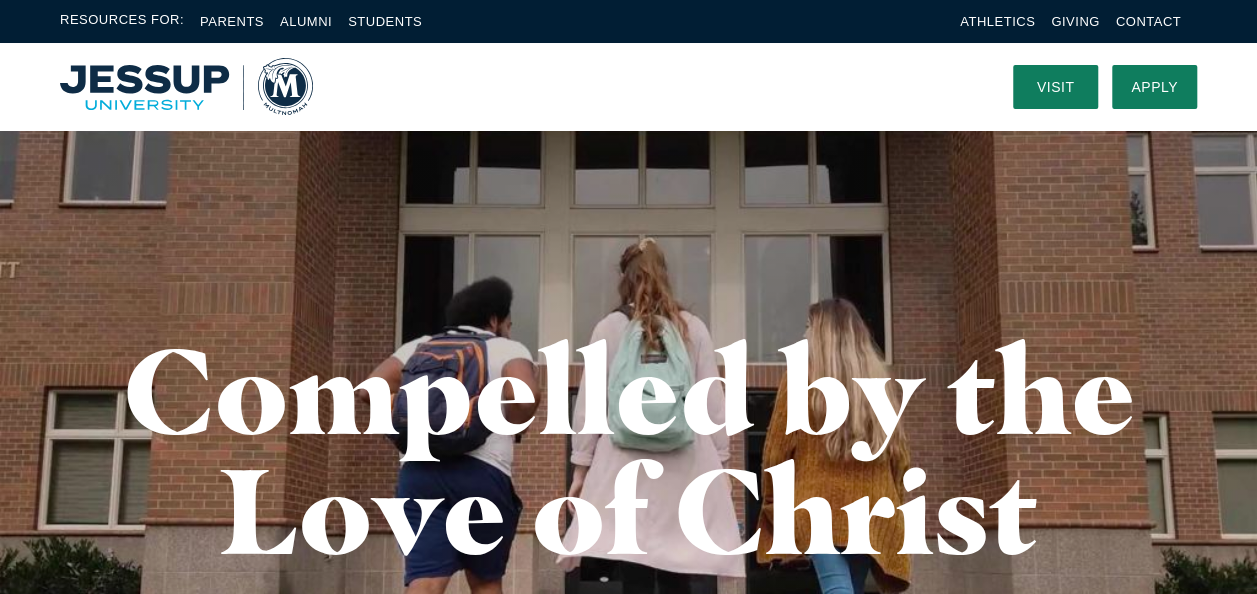 click at bounding box center [186, 86] 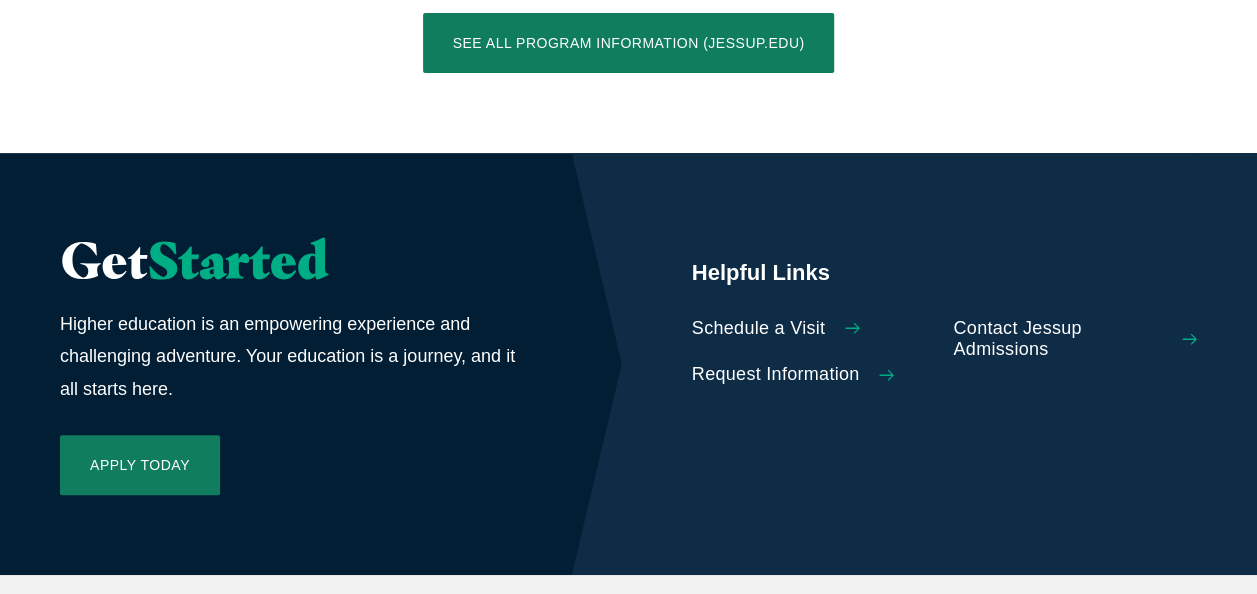 scroll, scrollTop: 4092, scrollLeft: 0, axis: vertical 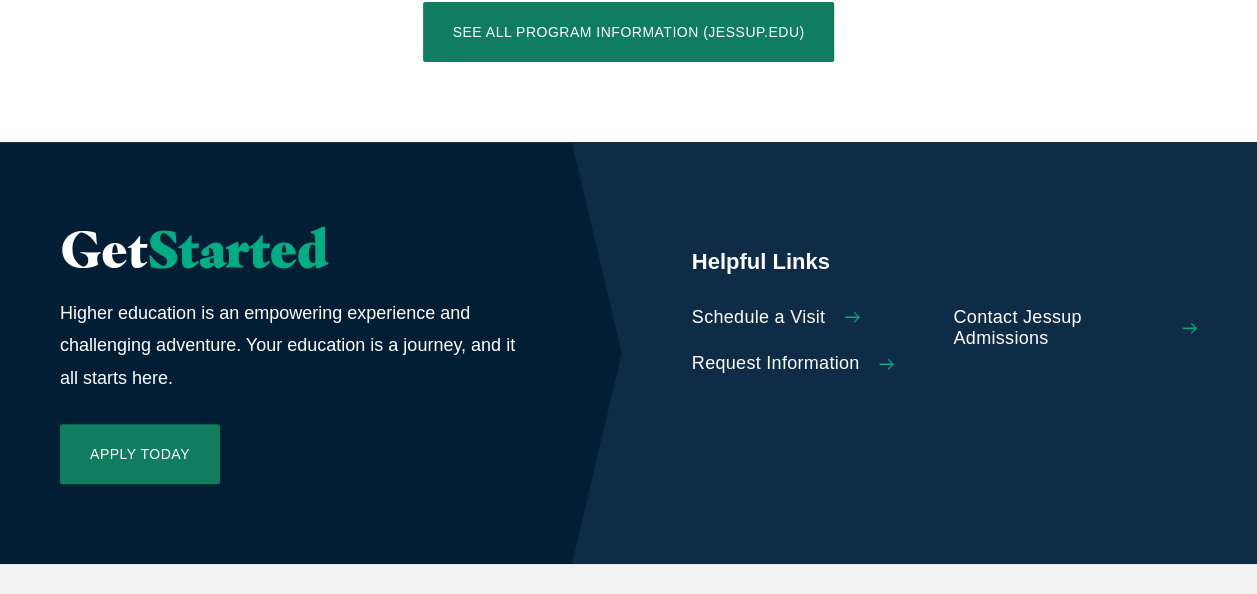 click at bounding box center [886, 364] 